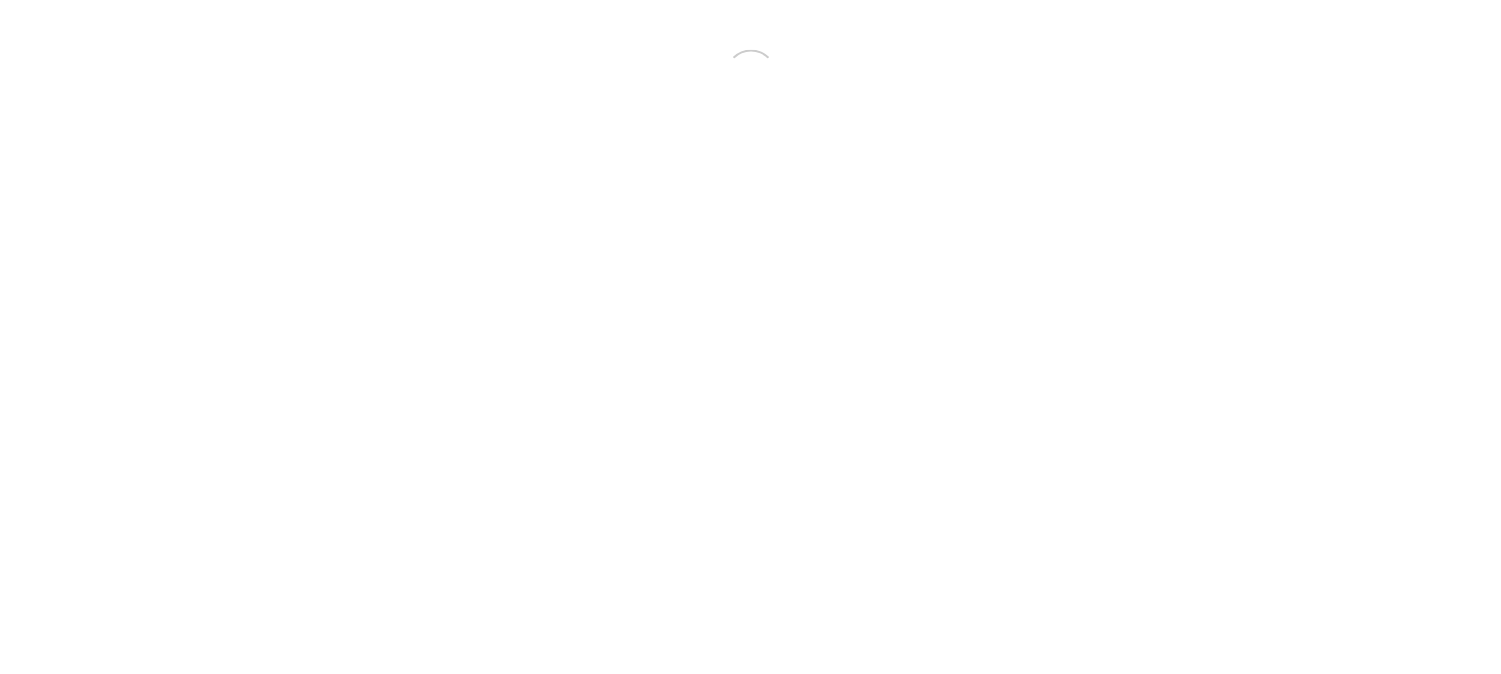 scroll, scrollTop: 0, scrollLeft: 0, axis: both 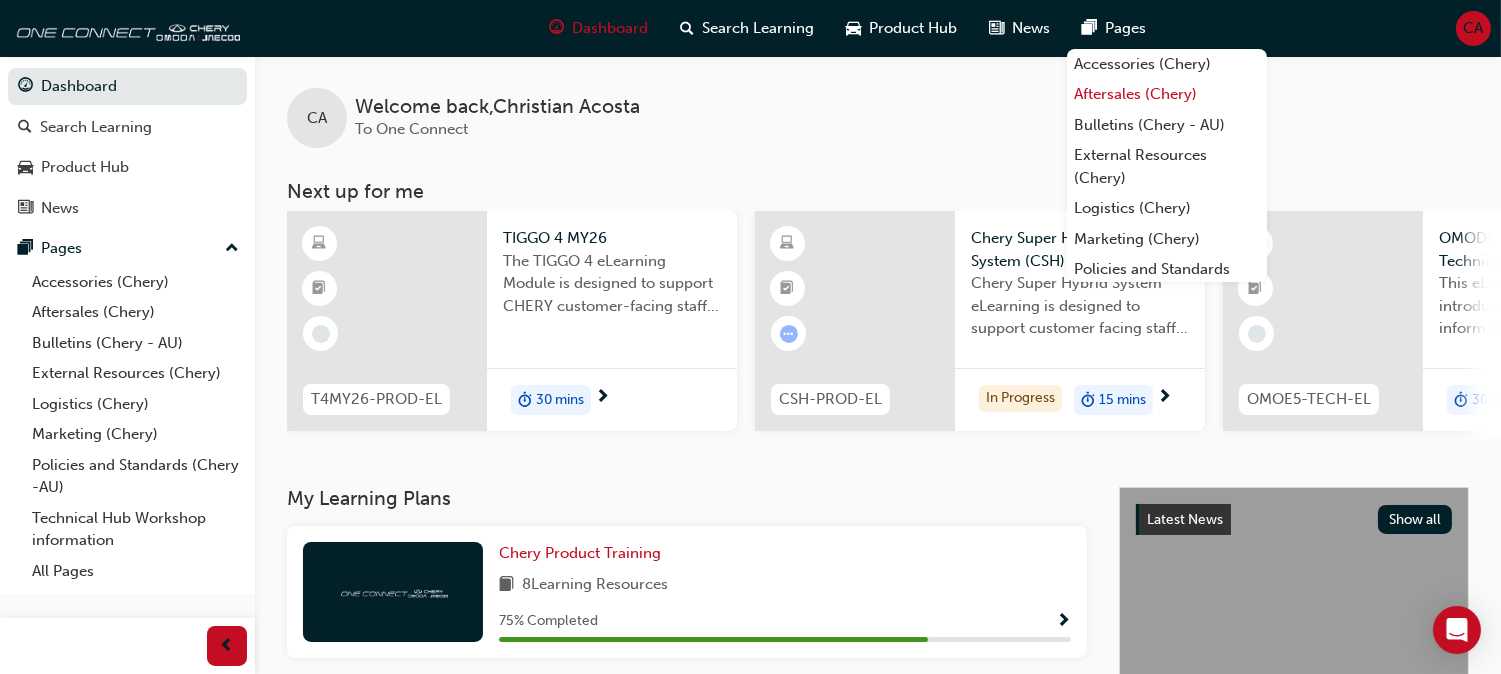 click on "Aftersales (Chery)" at bounding box center (1167, 94) 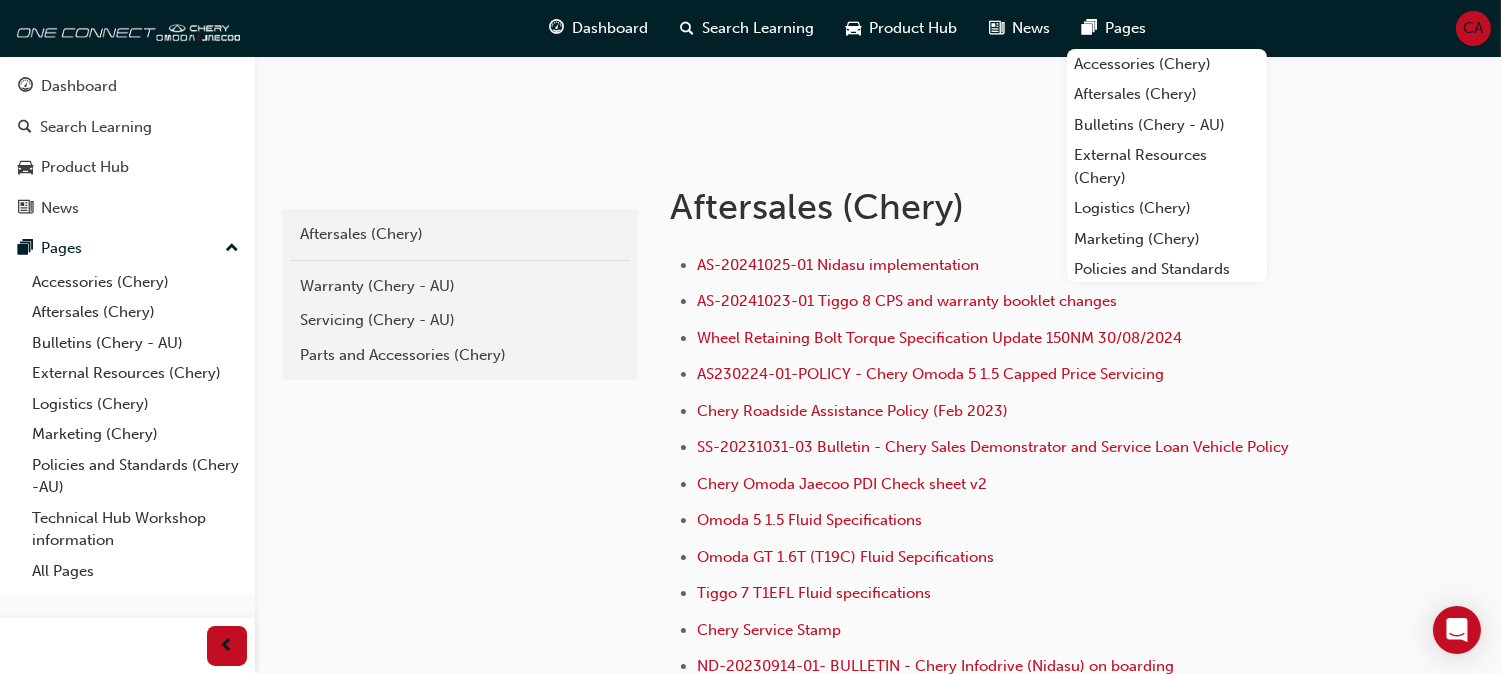 scroll, scrollTop: 341, scrollLeft: 0, axis: vertical 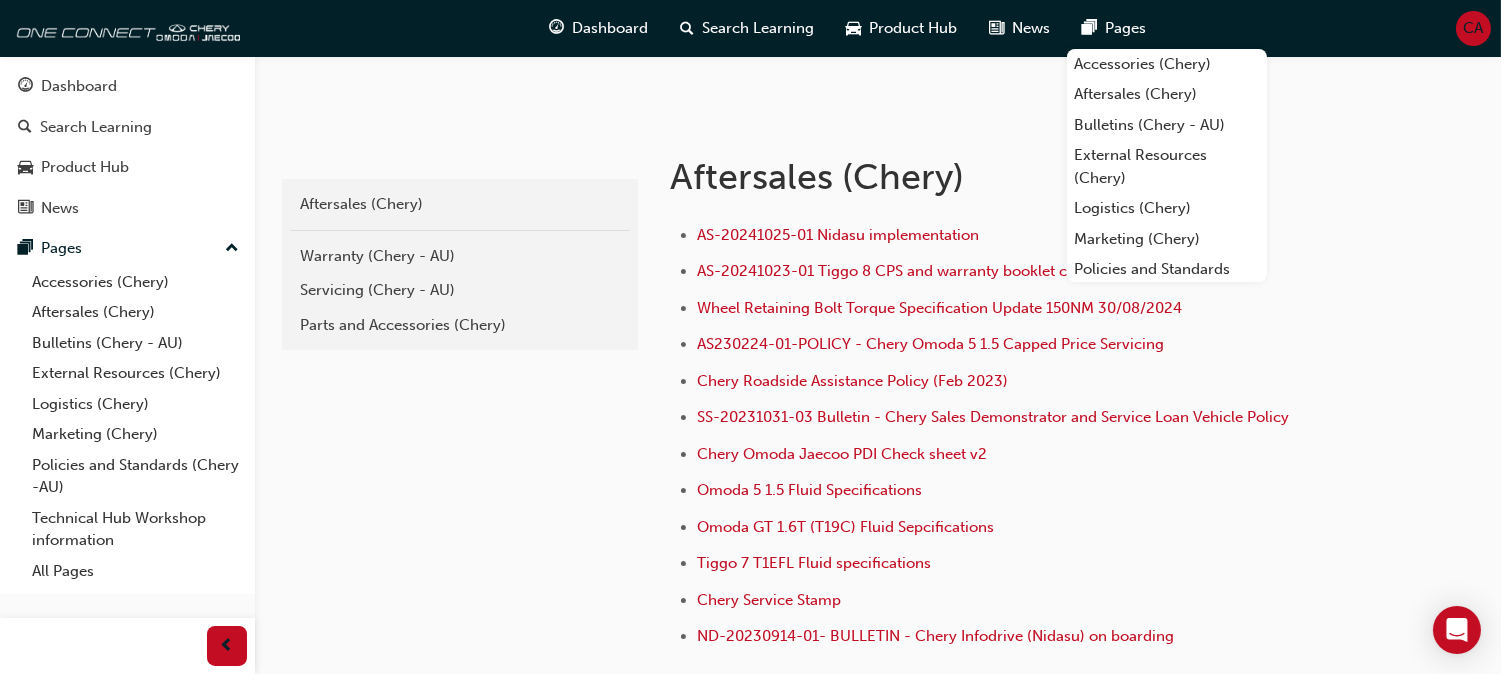 click on "AS-20241025-01 Nidasu implementation      AS-20241023-01 Tiggo 8 CPS and warranty booklet changes      Wheel Retaining Bolt Torque Specification Update 150NM [DATE]      AS230224-01-POLICY - Chery Omoda 5 1.5 Capped Price Servicing      Chery Roadside Assistance Policy ([MONTH] [YEAR])      SS-20231031-03 Bulletin - Chery Sales Demonstrator and Service Loan Vehicle Policy      Chery Omoda Jaecoo PDI Check sheet v2      Omoda 5 1.5 Fluid Specifications      Omoda GT 1.6T (T19C) Fluid Sepcifications      Tiggo 7 T1EFL Fluid specifications      Chery Service Stamp      ND-20230914-01- BULLETIN - Chery Infodrive (Nidasu) on boarding" at bounding box center (1058, 430) 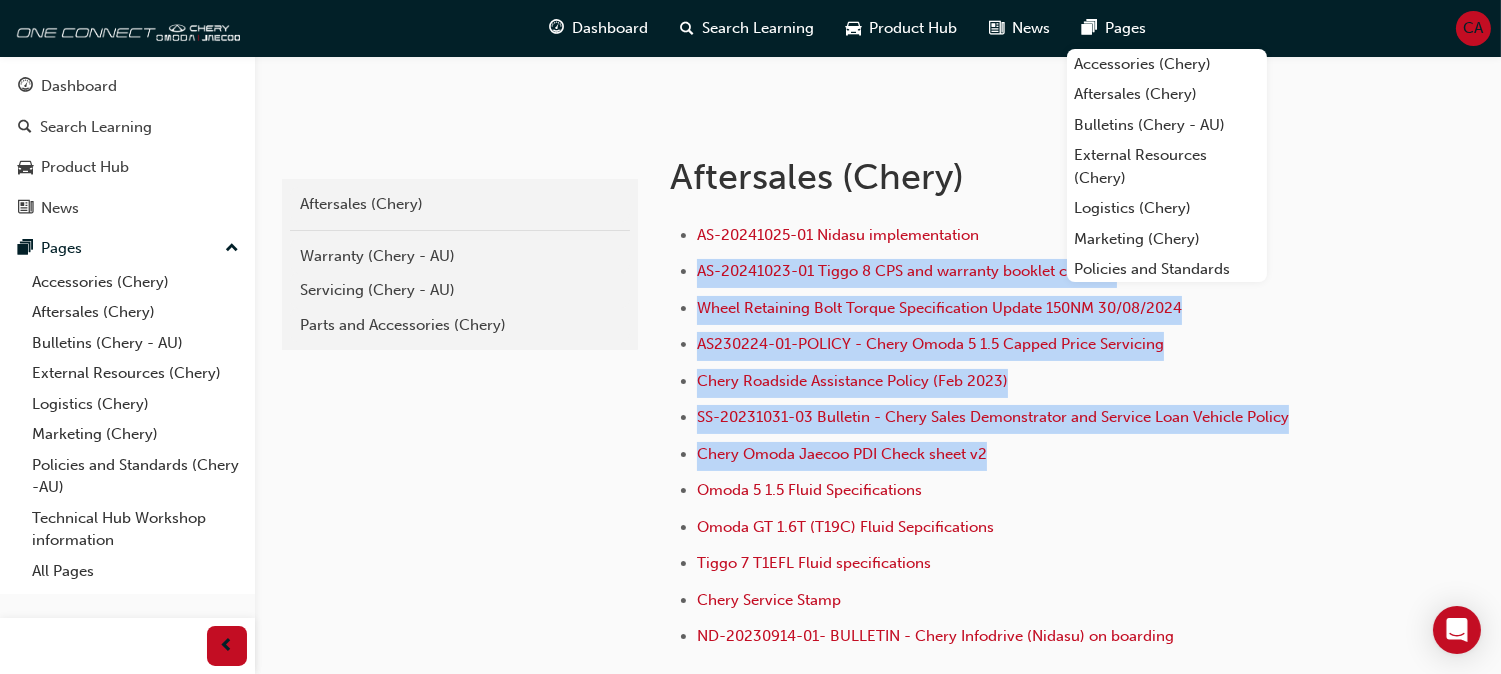 drag, startPoint x: 1381, startPoint y: 473, endPoint x: 1418, endPoint y: 183, distance: 292.35083 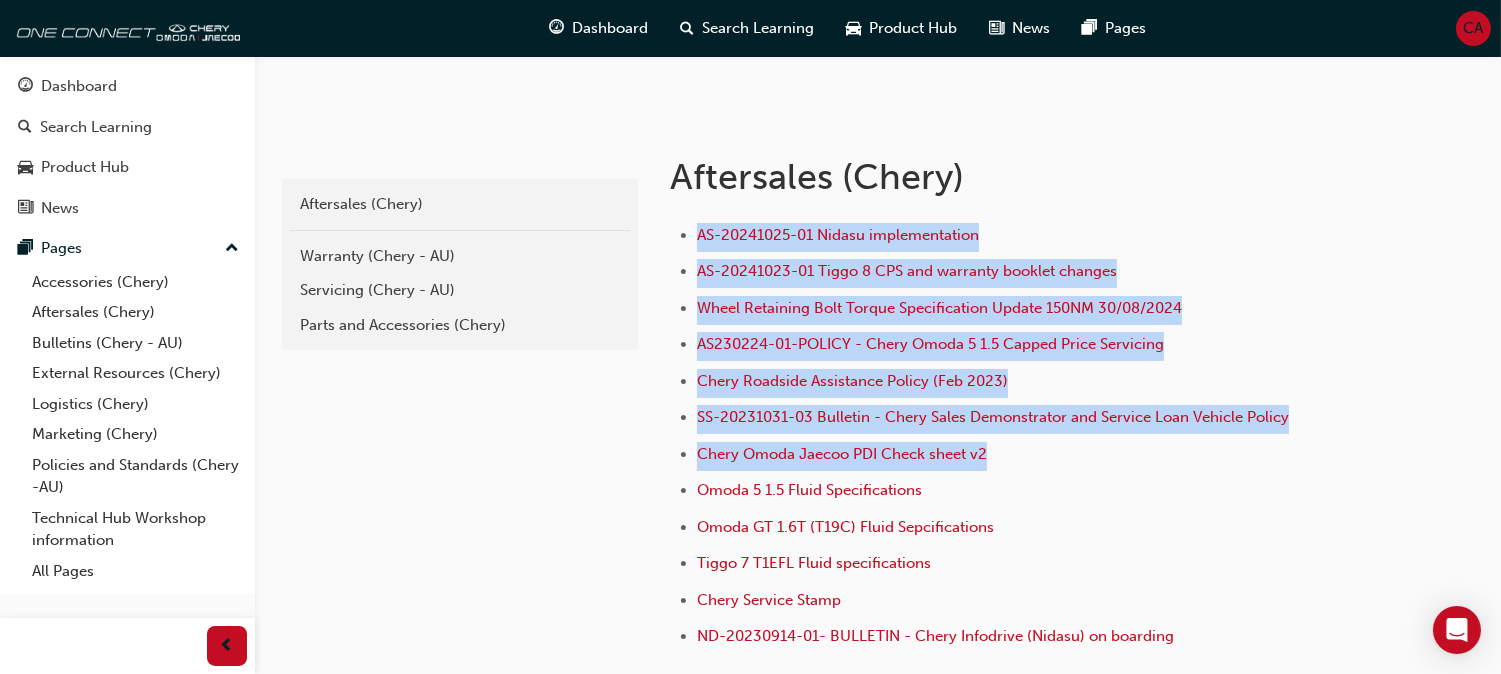 click on "AS-20241025-01 Nidasu implementation      AS-20241023-01 Tiggo 8 CPS and warranty booklet changes      Wheel Retaining Bolt Torque Specification Update 150NM [DATE]      AS230224-01-POLICY - Chery Omoda 5 1.5 Capped Price Servicing      Chery Roadside Assistance Policy ([MONTH] [YEAR])      SS-20231031-03 Bulletin - Chery Sales Demonstrator and Service Loan Vehicle Policy      Chery Omoda Jaecoo PDI Check sheet v2      Omoda 5 1.5 Fluid Specifications      Omoda GT 1.6T (T19C) Fluid Sepcifications      Tiggo 7 T1EFL Fluid specifications      Chery Service Stamp      ND-20230914-01- BULLETIN - Chery Infodrive (Nidasu) on boarding" at bounding box center (1058, 430) 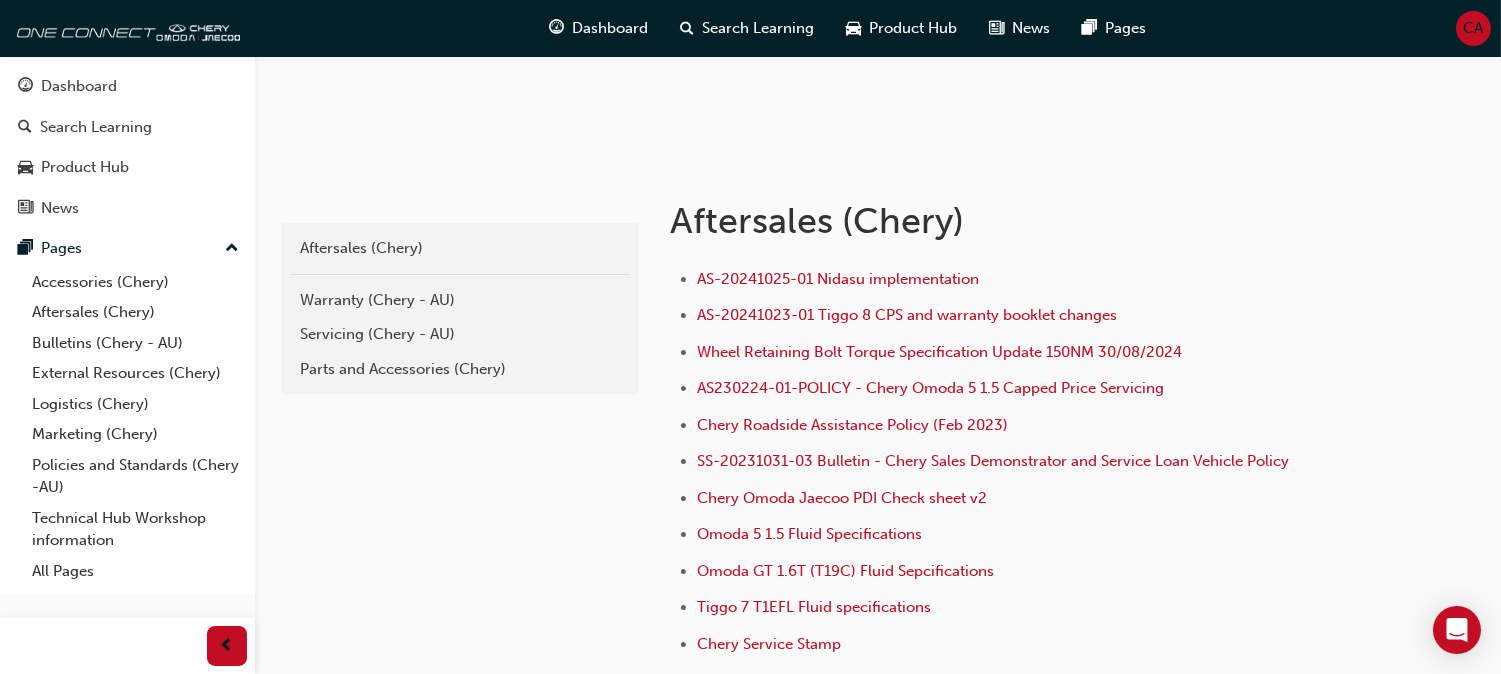 scroll, scrollTop: 193, scrollLeft: 0, axis: vertical 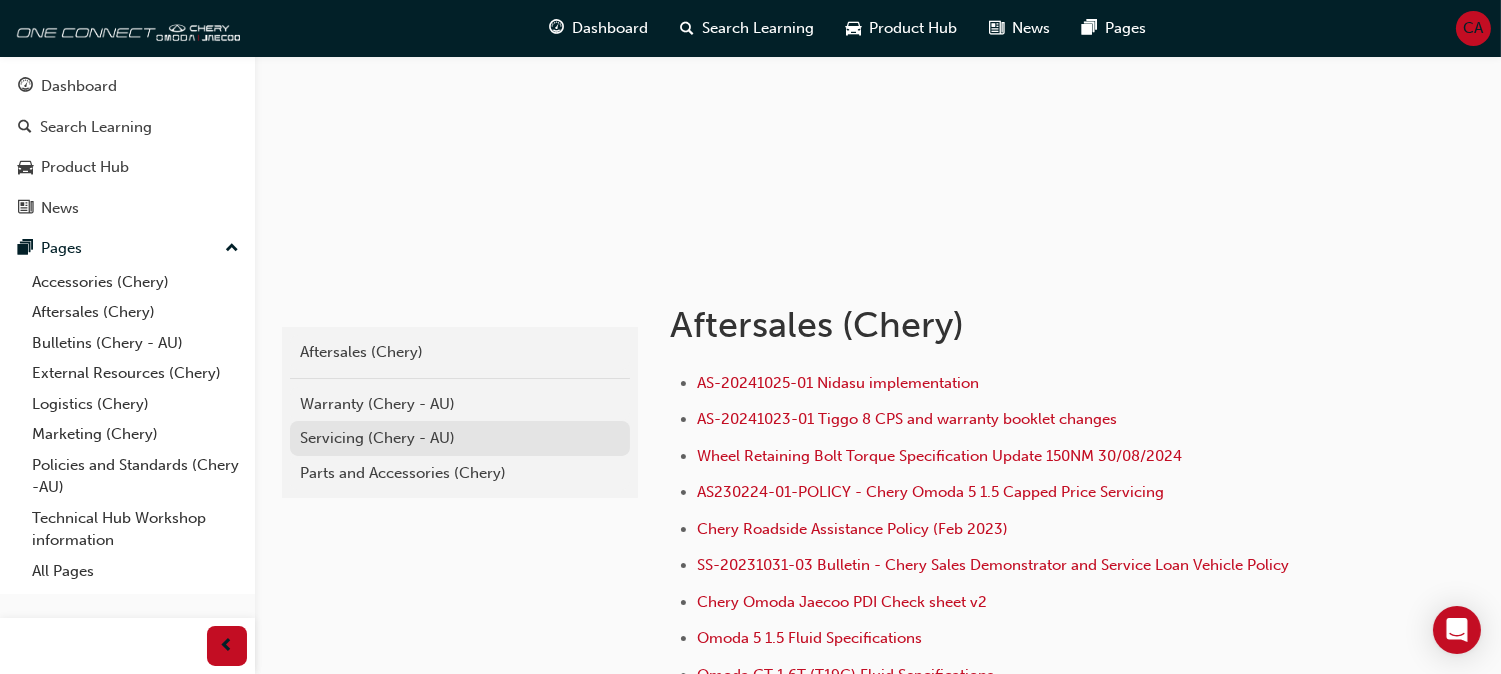 click on "Servicing (Chery - AU)" at bounding box center [460, 438] 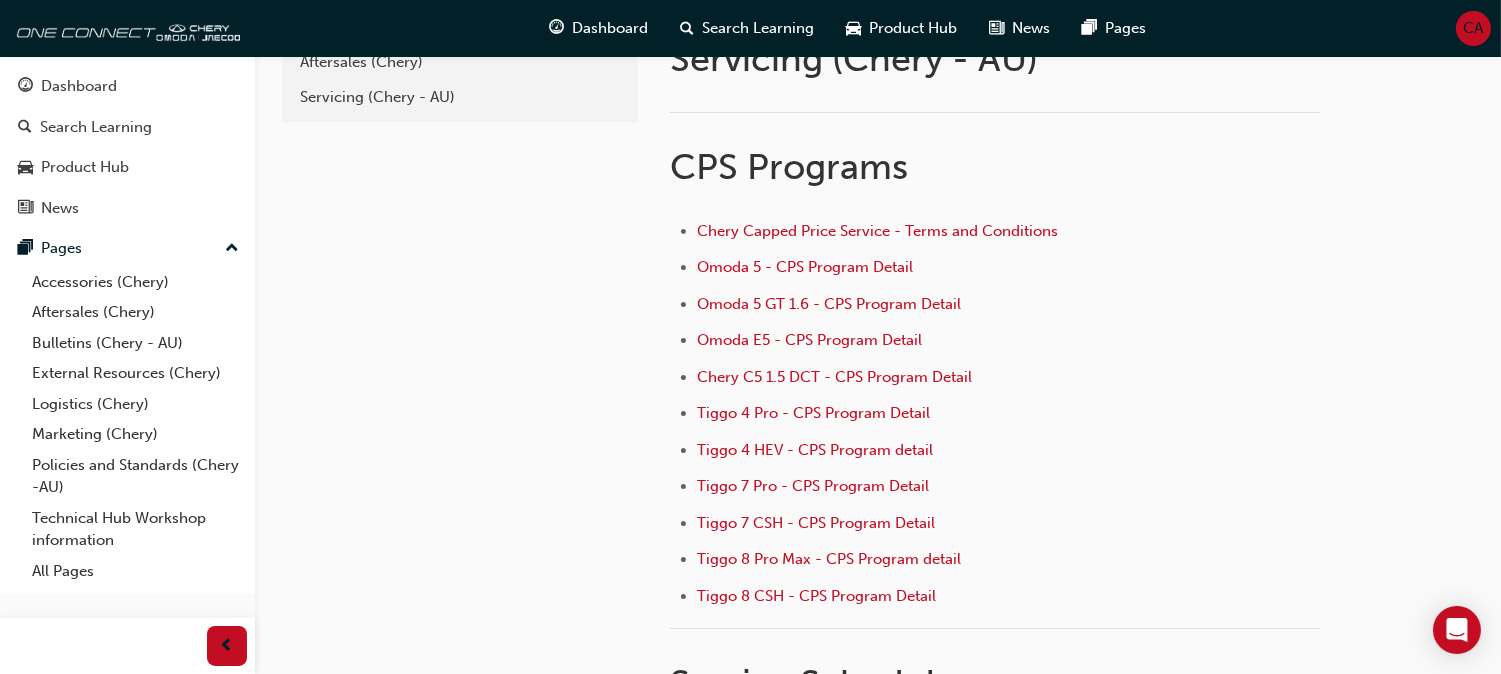 scroll, scrollTop: 0, scrollLeft: 0, axis: both 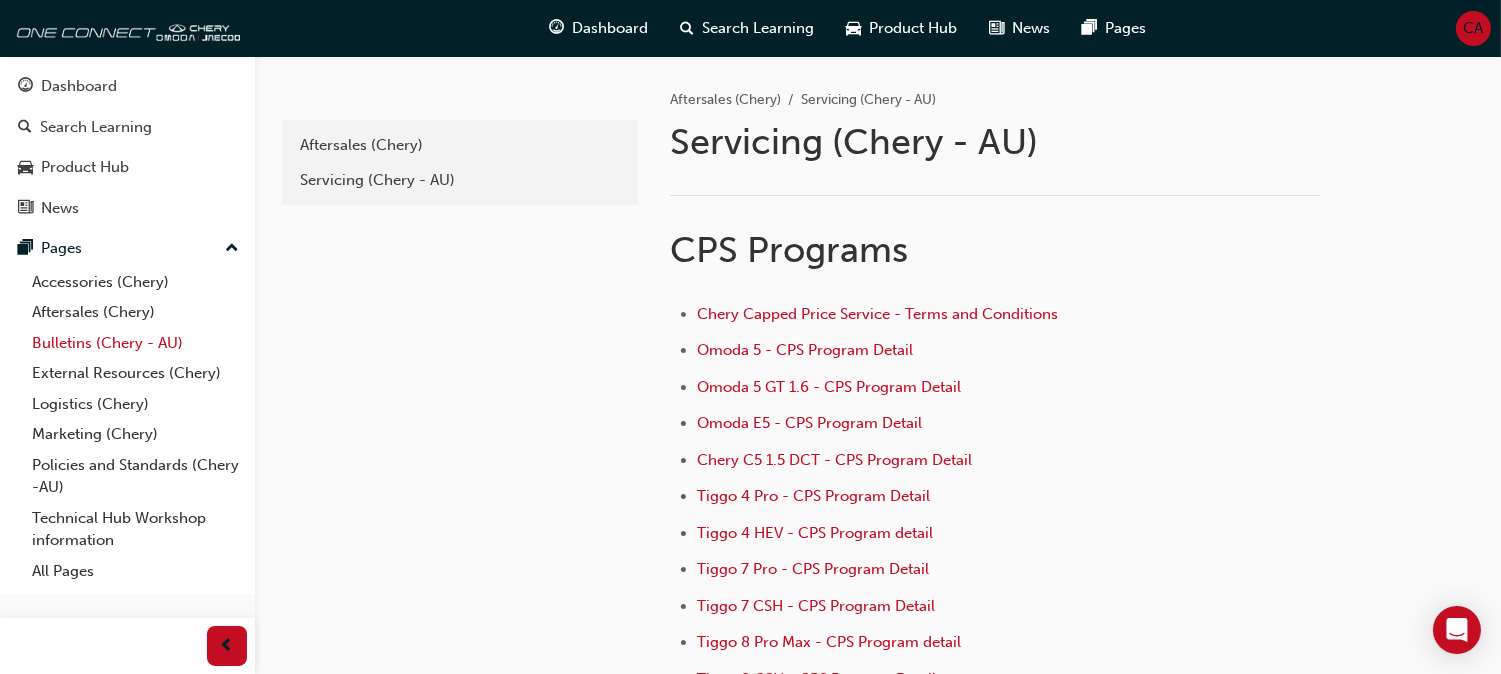 click on "Bulletins (Chery - AU)" at bounding box center (135, 343) 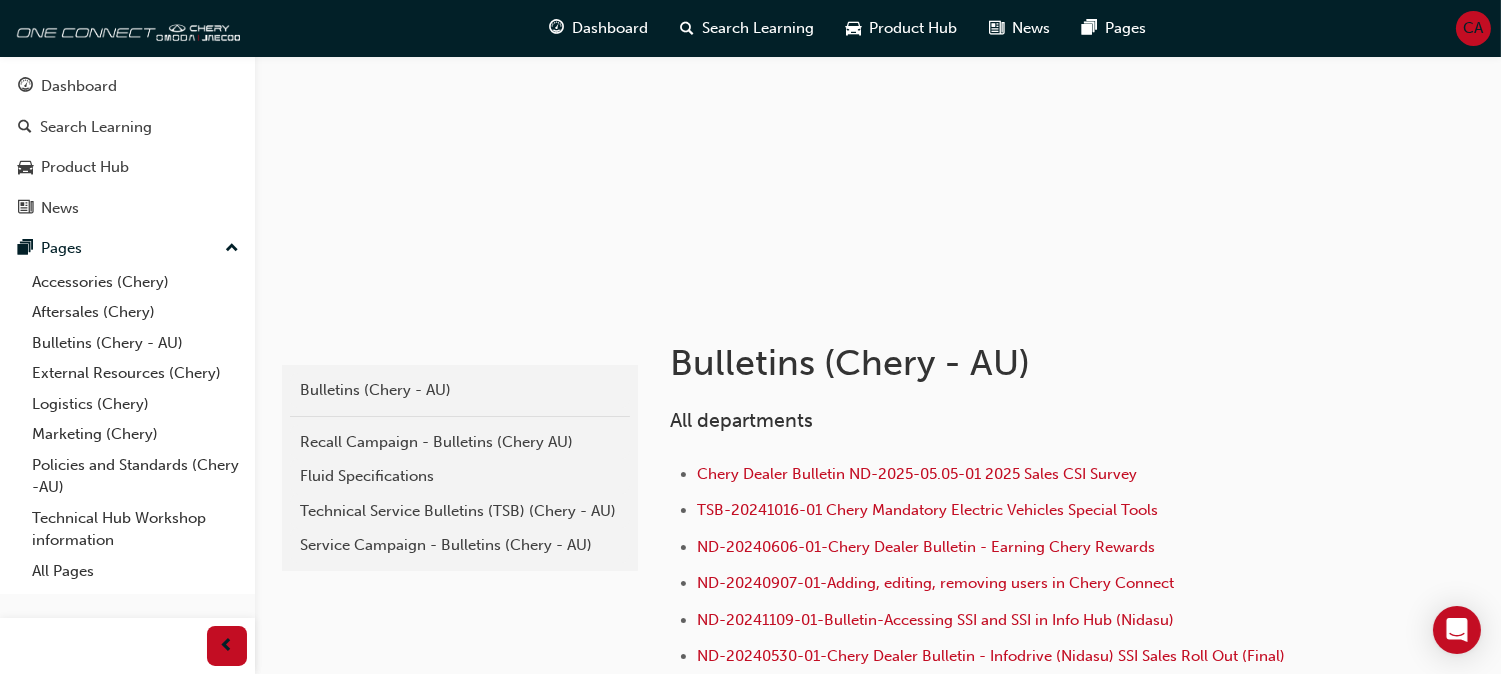 scroll, scrollTop: 185, scrollLeft: 0, axis: vertical 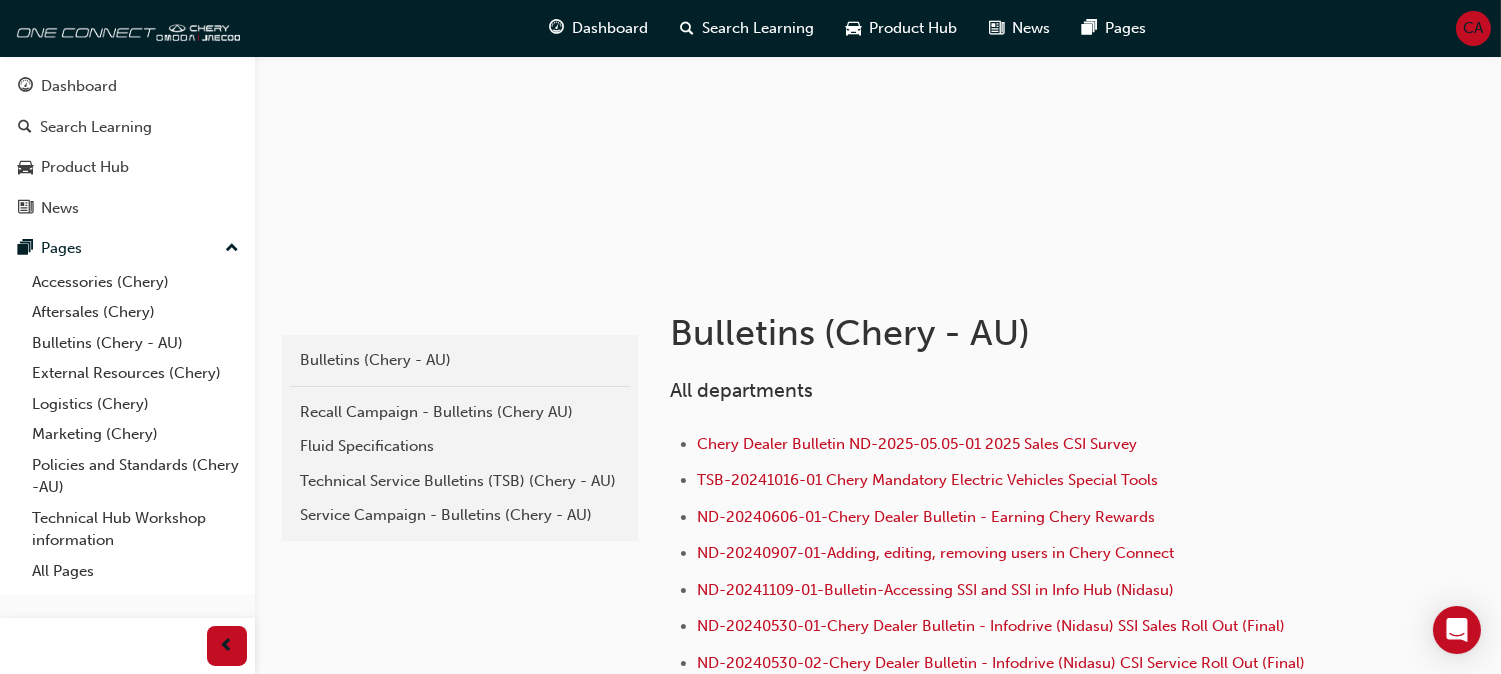 drag, startPoint x: 1193, startPoint y: 395, endPoint x: 964, endPoint y: 376, distance: 229.78687 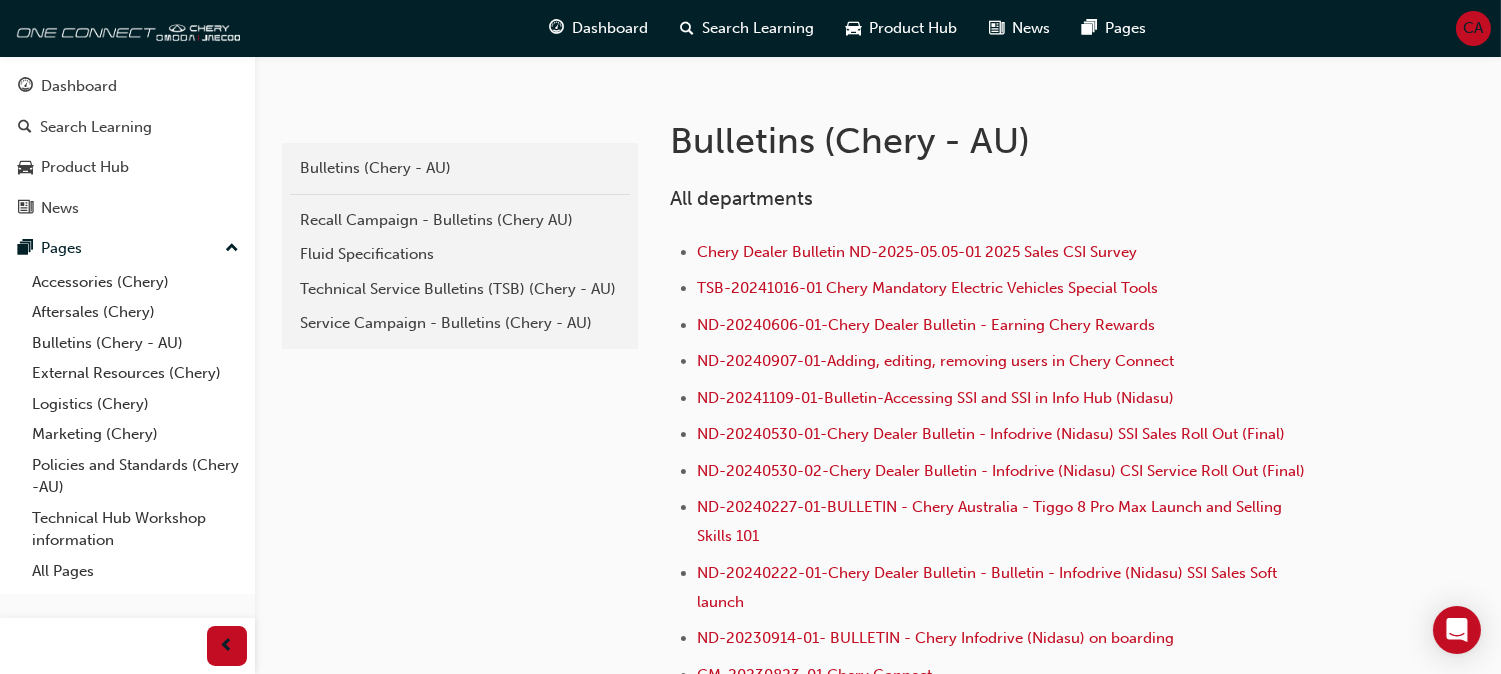 scroll, scrollTop: 400, scrollLeft: 0, axis: vertical 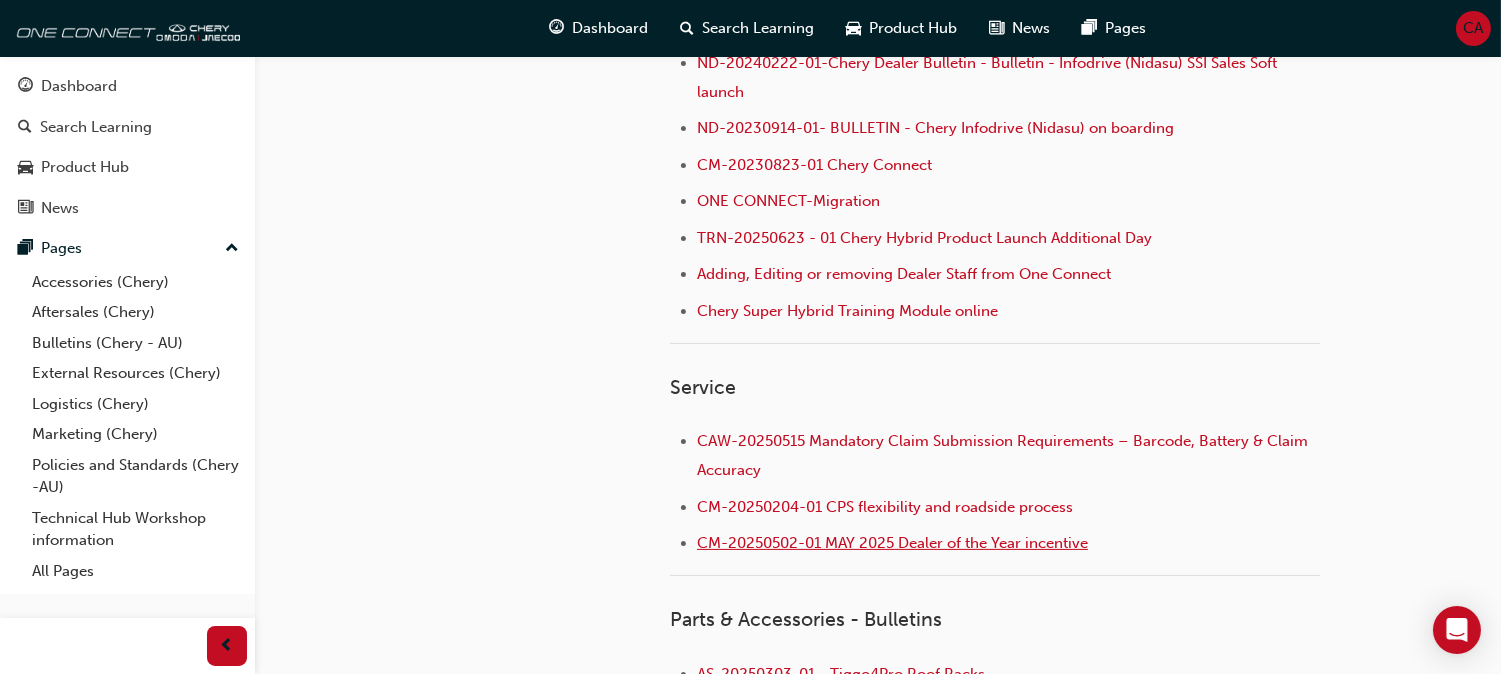 click on "CM-20250502-01 MAY 2025 Dealer of the Year incentive" at bounding box center [892, 543] 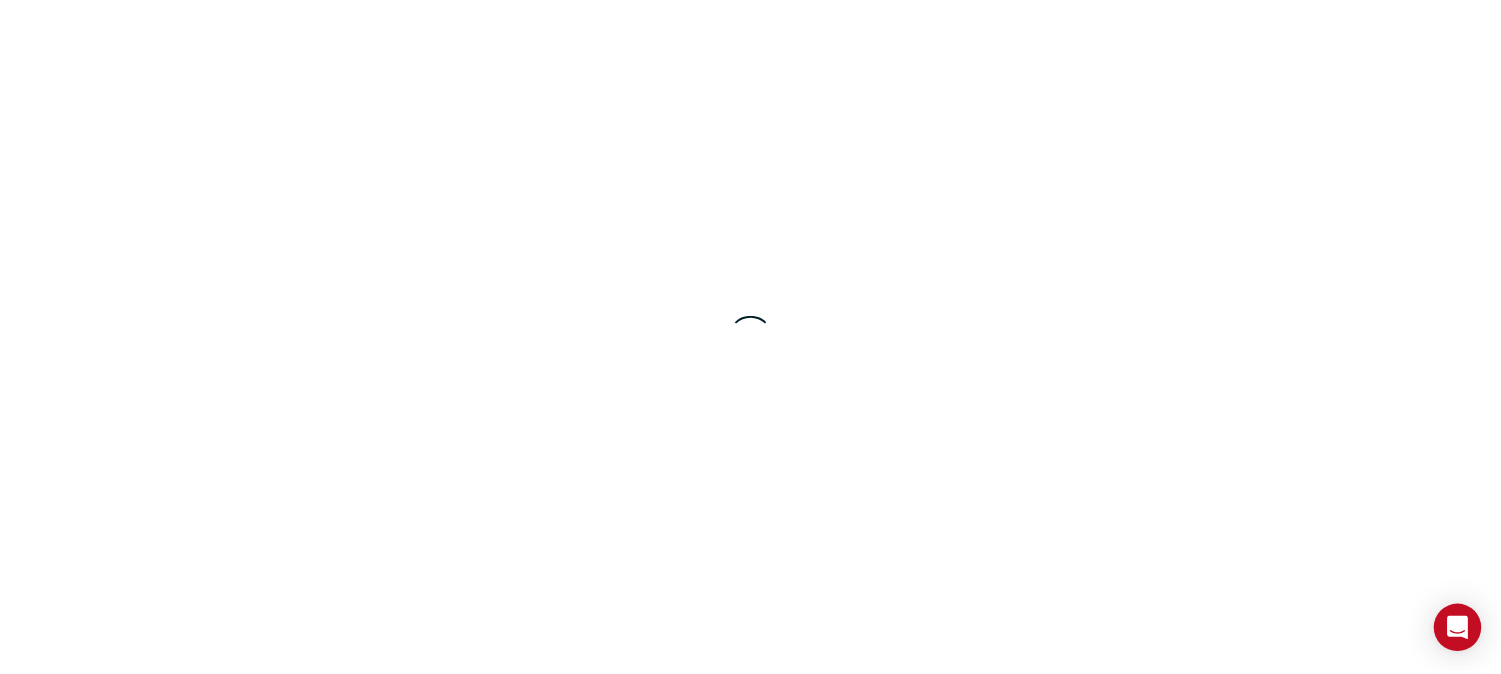 scroll, scrollTop: 0, scrollLeft: 0, axis: both 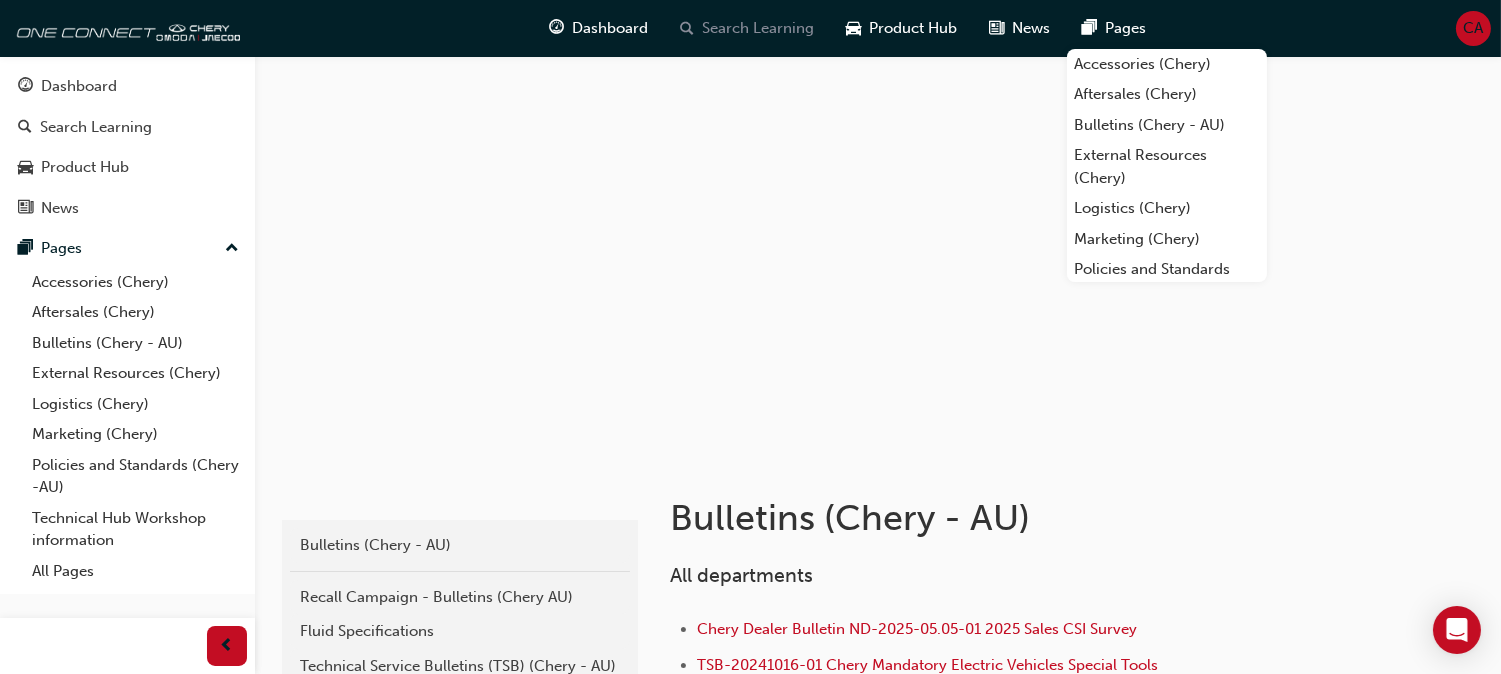 click on "Search Learning" at bounding box center [759, 28] 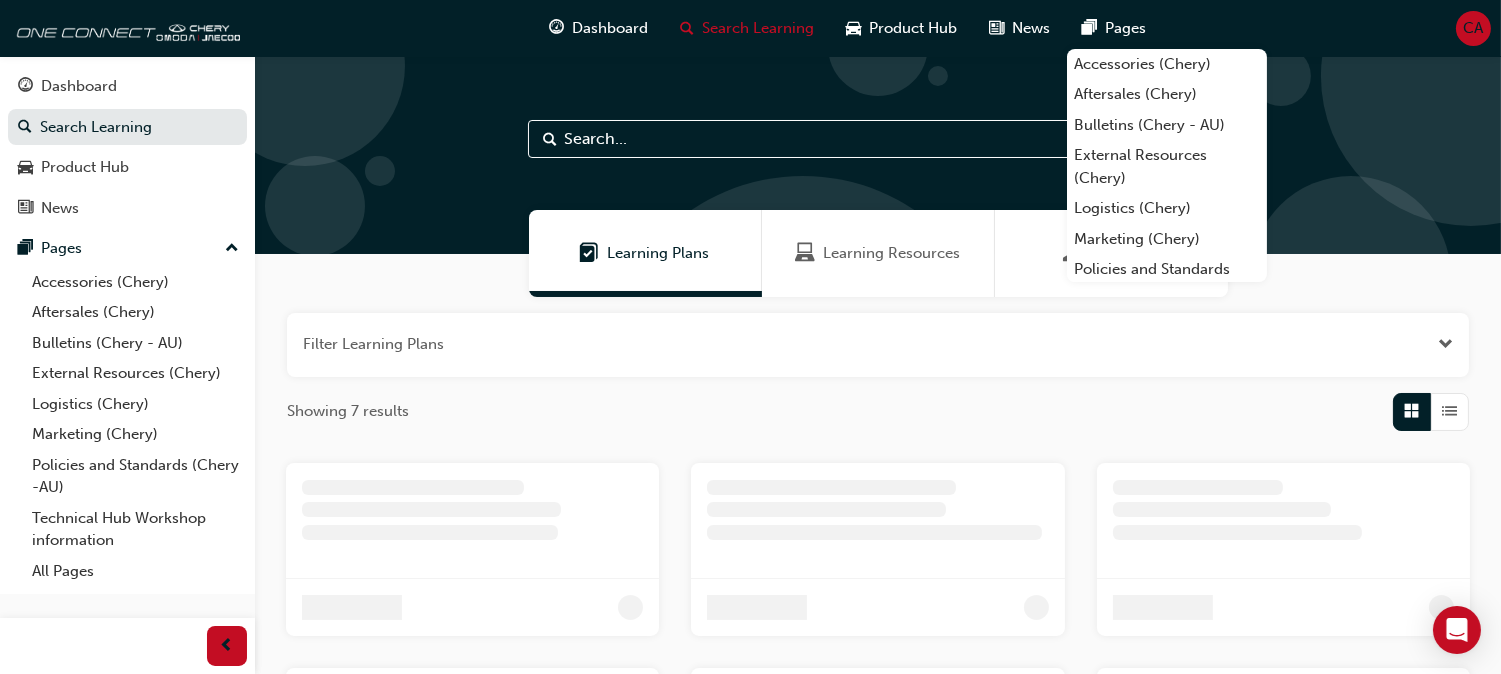 click at bounding box center (878, 139) 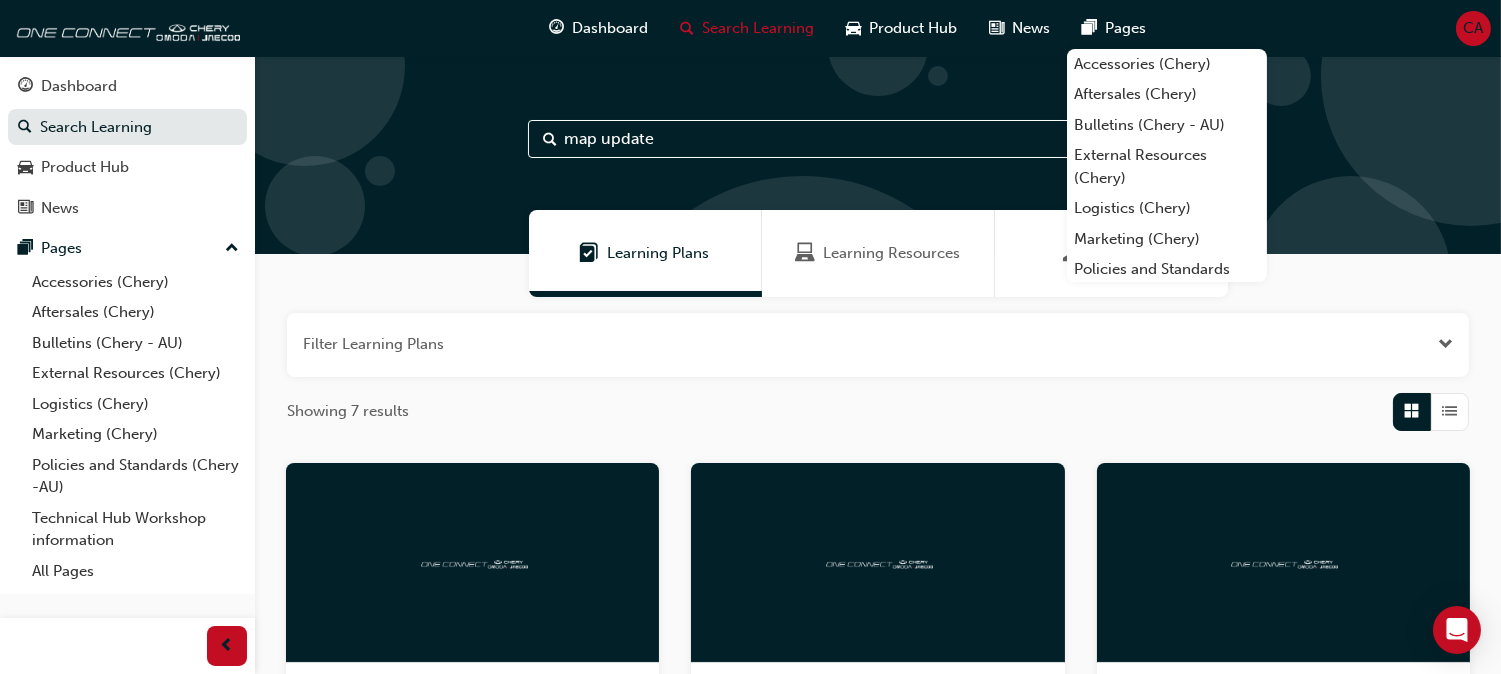 type on "map update" 